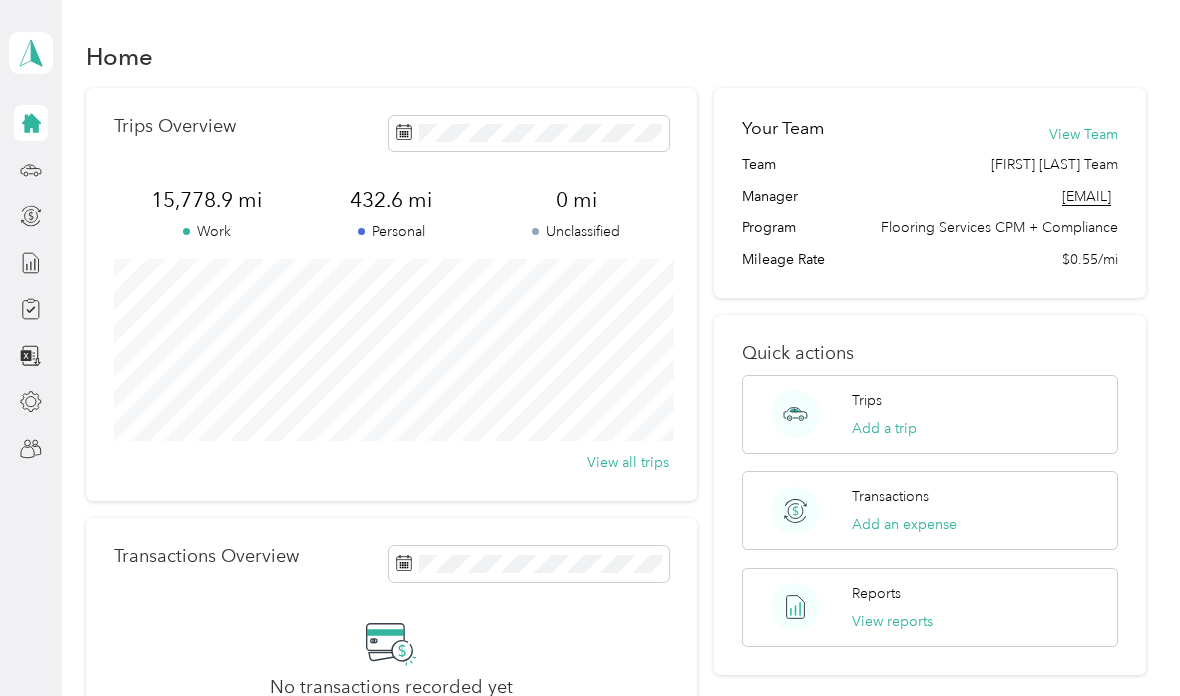 scroll, scrollTop: 0, scrollLeft: 0, axis: both 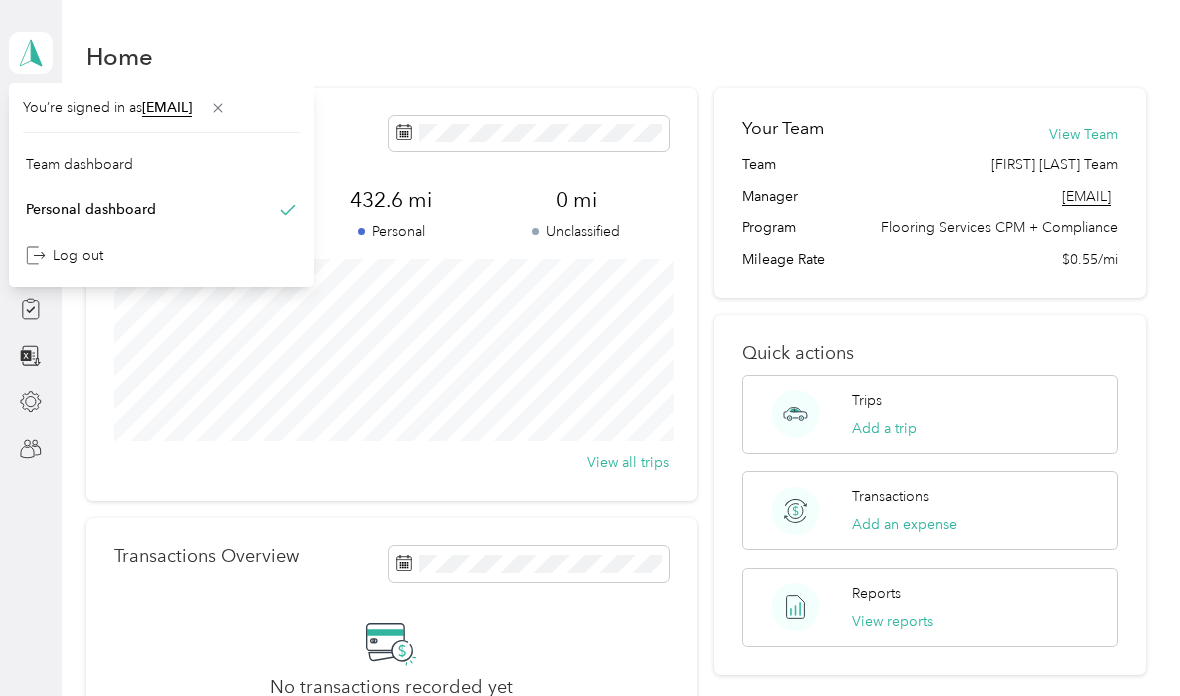 click on "Team dashboard" at bounding box center (79, 164) 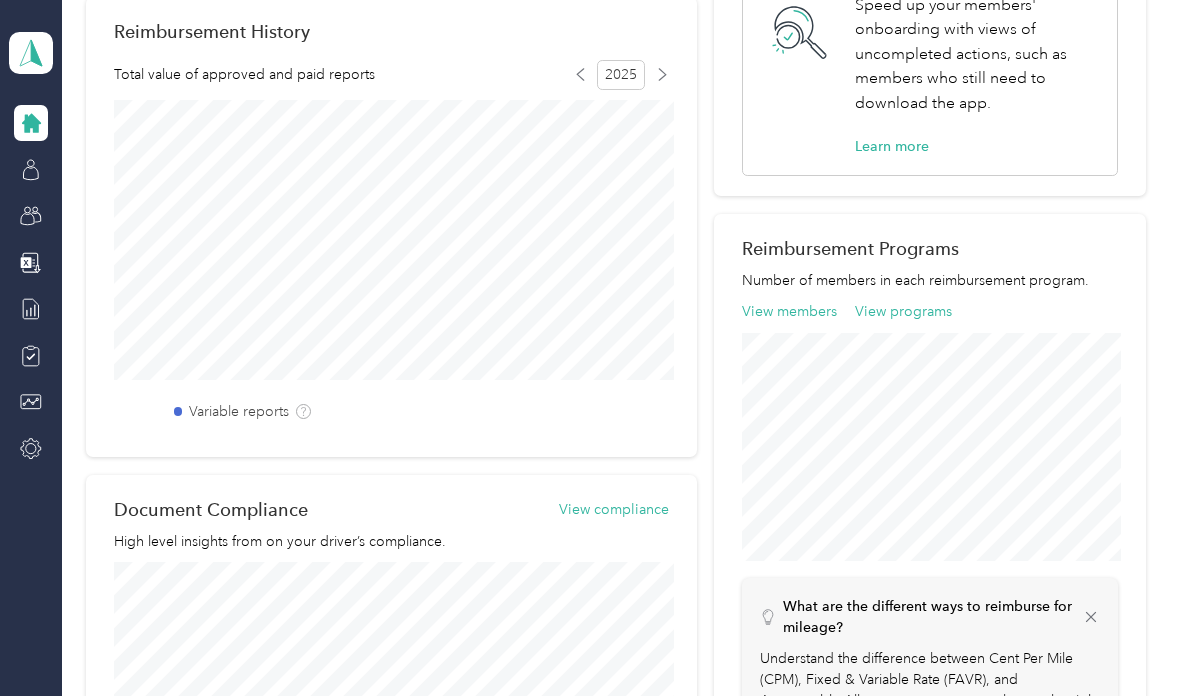 scroll, scrollTop: 503, scrollLeft: 0, axis: vertical 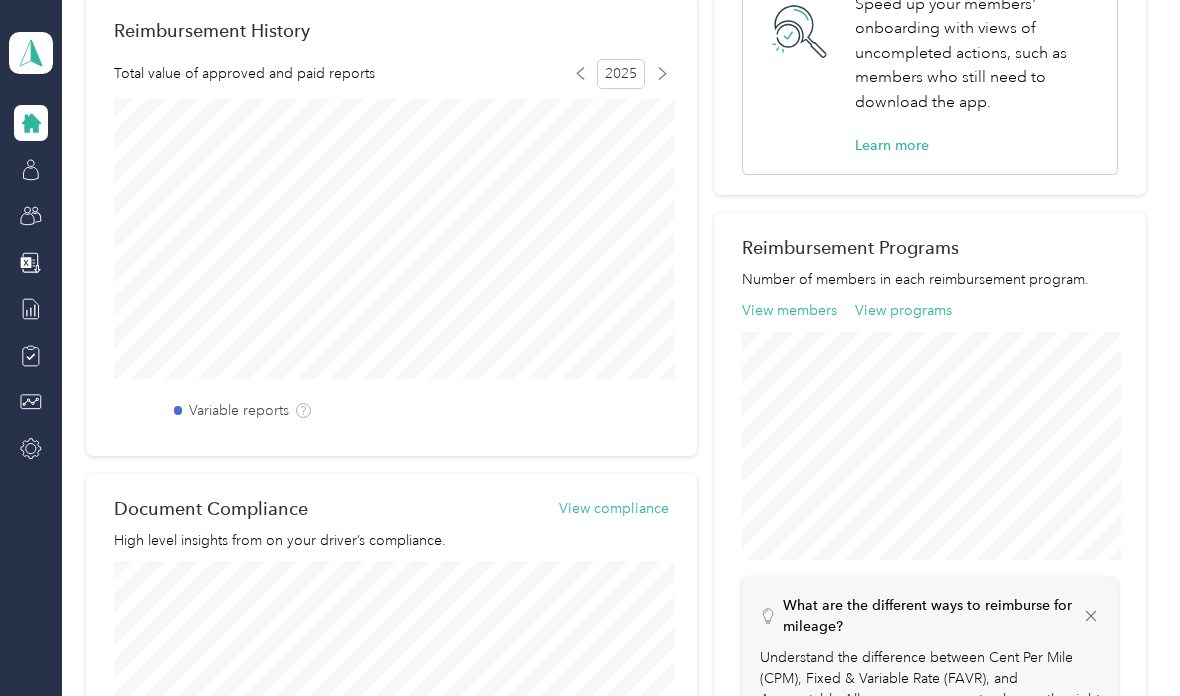 click on "View members" at bounding box center (789, 310) 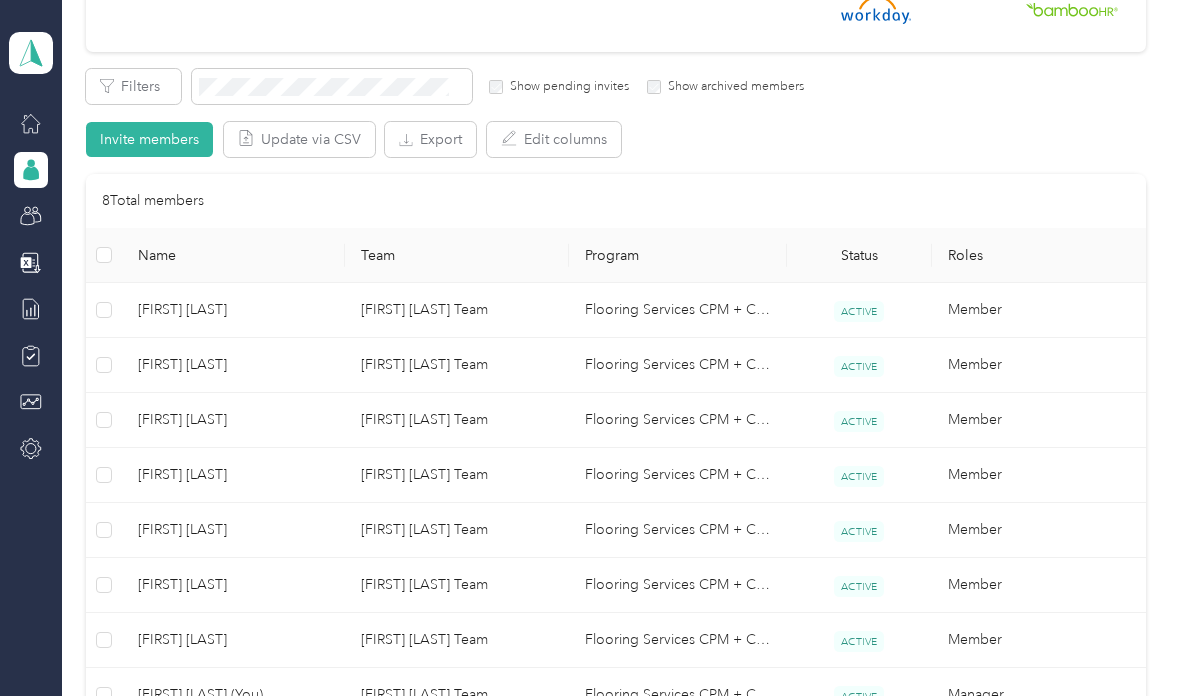 scroll, scrollTop: 311, scrollLeft: 0, axis: vertical 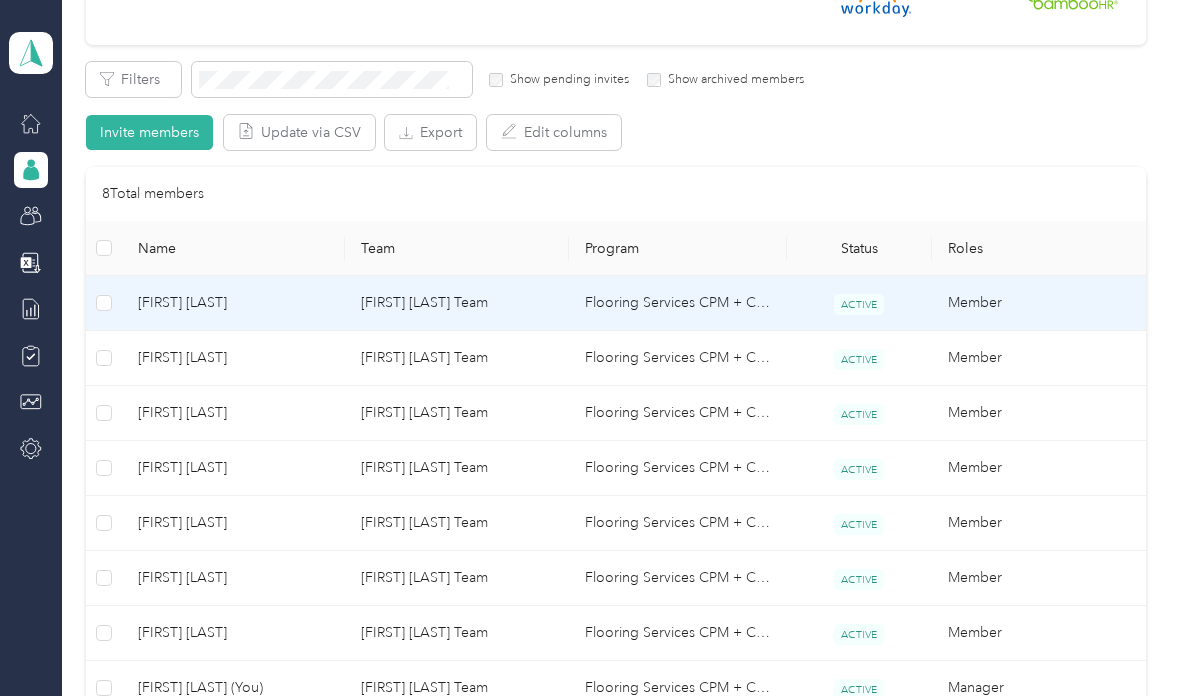 click on "[FIRST] [LAST] Team" at bounding box center [456, 303] 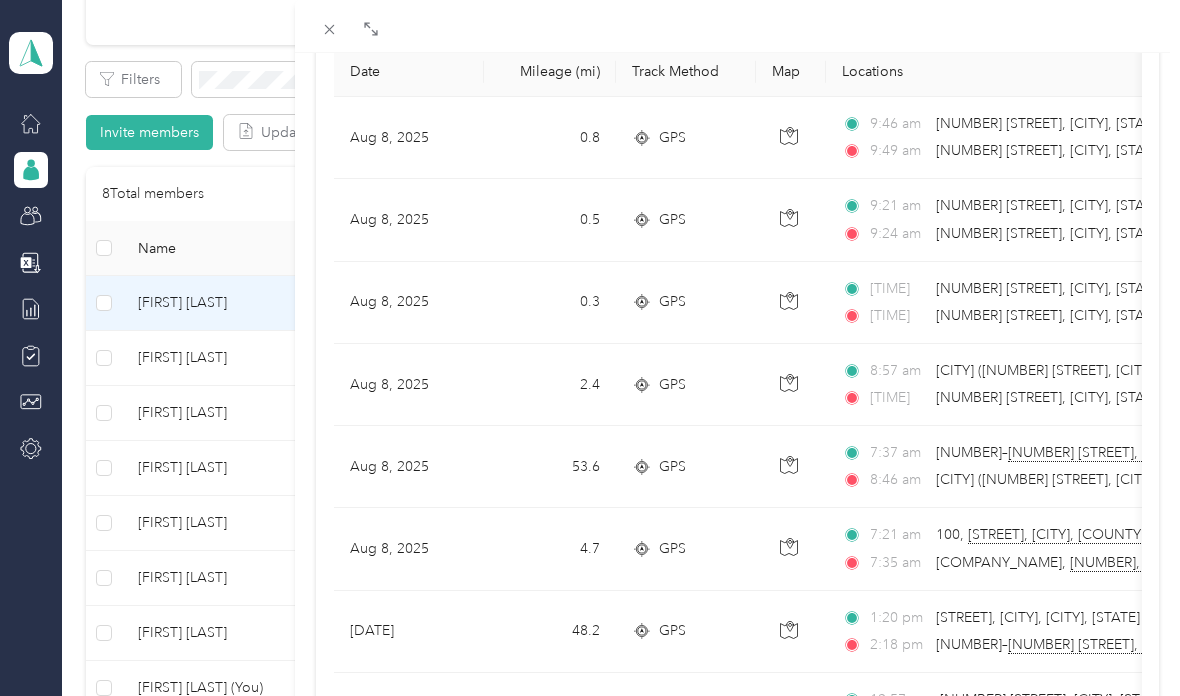 scroll, scrollTop: 241, scrollLeft: 0, axis: vertical 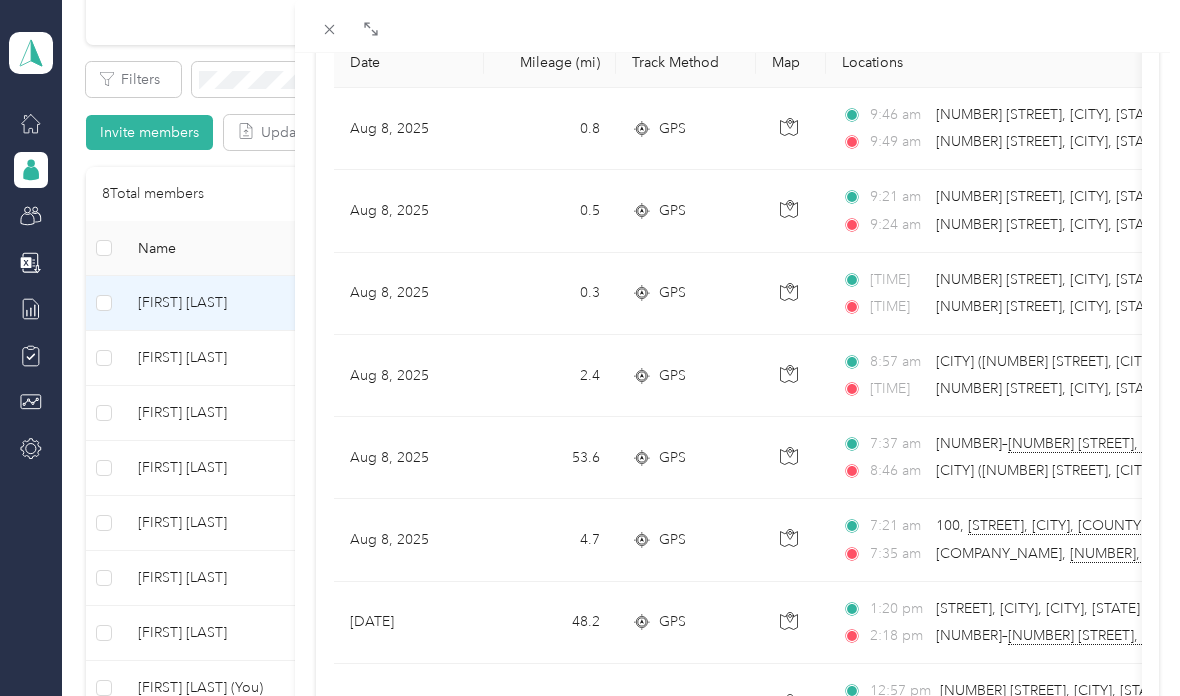 click on "Work hours Trips Date Mileage (mi) Track Method Map Locations Mileage value Purpose               [DATE] [DISTANCE] GPS [TIME] [NUMBER] [STREET], [CITY], [STATE] [TIME] [NUMBER] [STREET], [CITY], [STATE] [CURRENCY][VALUE] Flooring Services [DATE] [DISTANCE] GPS [TIME] [NUMBER] [STREET], [CITY], [STATE] [TIME] [NUMBER] [STREET], [CITY], [STATE] [CURRENCY][VALUE] Flooring Services [DATE] [DISTANCE] GPS [TIME] [NUMBER] [STREET], [CITY], [STATE] [TIME] [NUMBER] [STREET], [CITY], [STATE] [CURRENCY][VALUE] Flooring Services [DATE] [DISTANCE] GPS [TIME] [CITY] ([NUMBER] [STREET], [CITY], [STATE], [CITY], [STATE]) [TIME] [NUMBER] [STREET], [CITY], [CITY], [STATE] [CURRENCY][VALUE] Flooring Services [DATE] [DISTANCE] GPS [TIME] [NUMBER]–[NUMBER] [STREET], [CITY], [CITY], [STATE] [TIME] [CITY] ([NUMBER] [STREET], [CITY], [STATE], [CITY], [STATE]) [CURRENCY][VALUE] Flooring Services [DATE] [DISTANCE] GPS [TIME] [NUMBER], [TIME] [COMPANY_NAME], [CURRENCY][VALUE]" at bounding box center [590, 348] 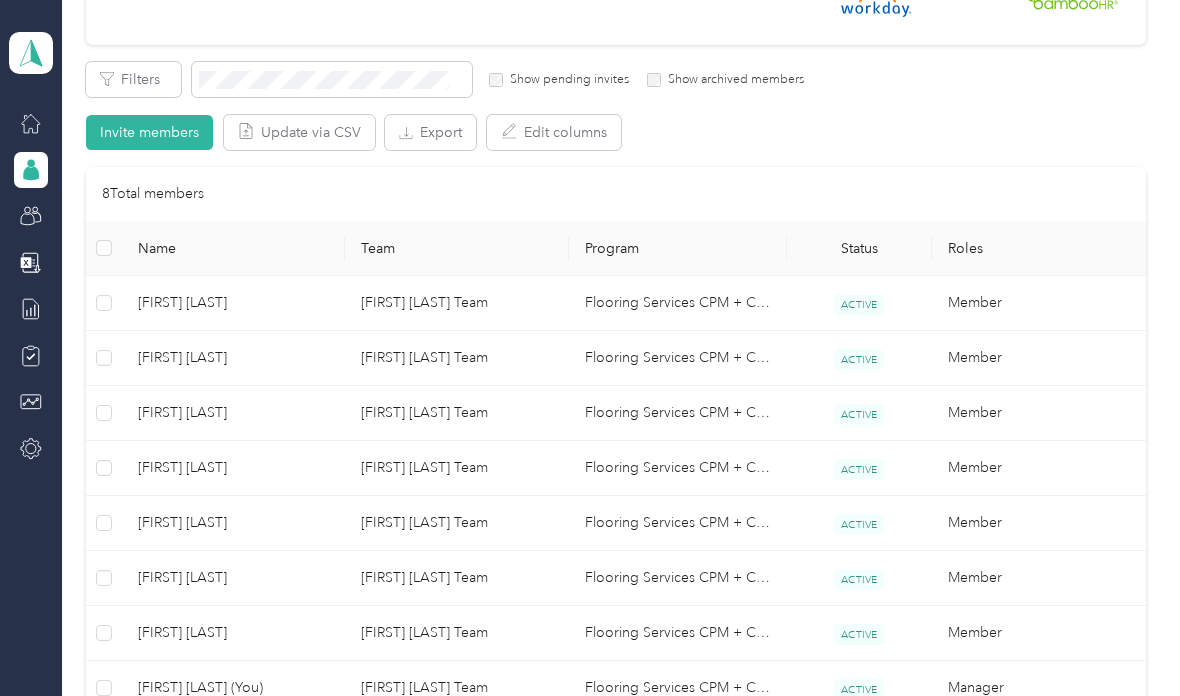 scroll, scrollTop: 203, scrollLeft: 0, axis: vertical 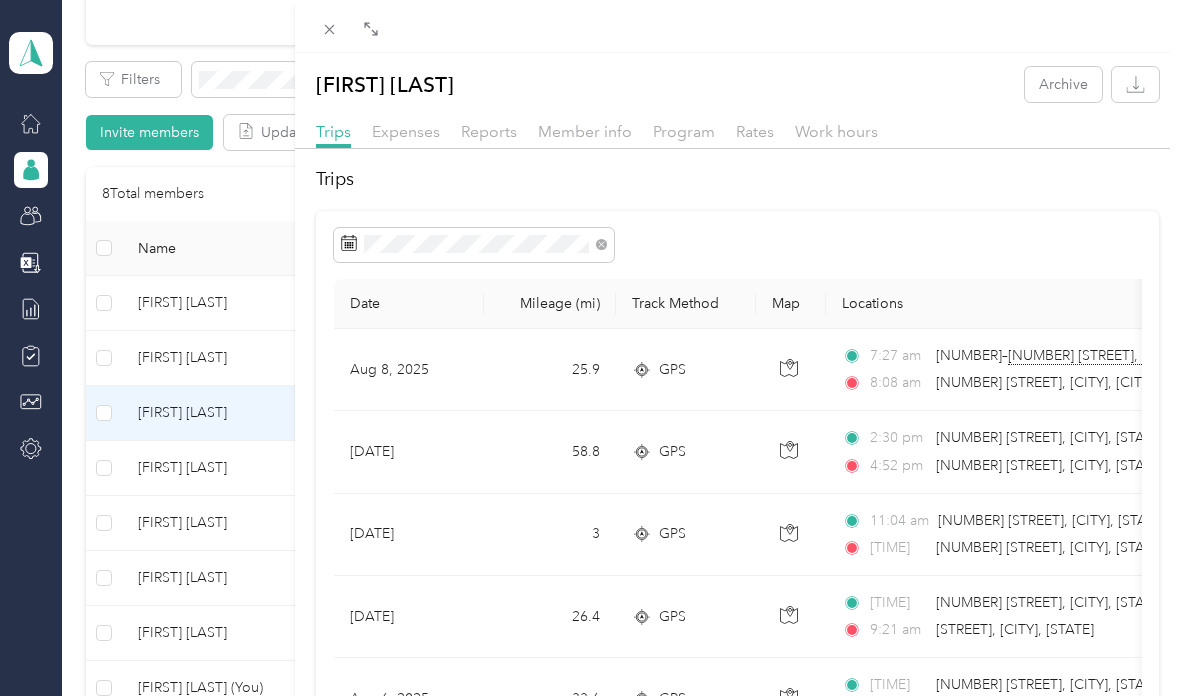 click on "GPS" at bounding box center [686, 370] 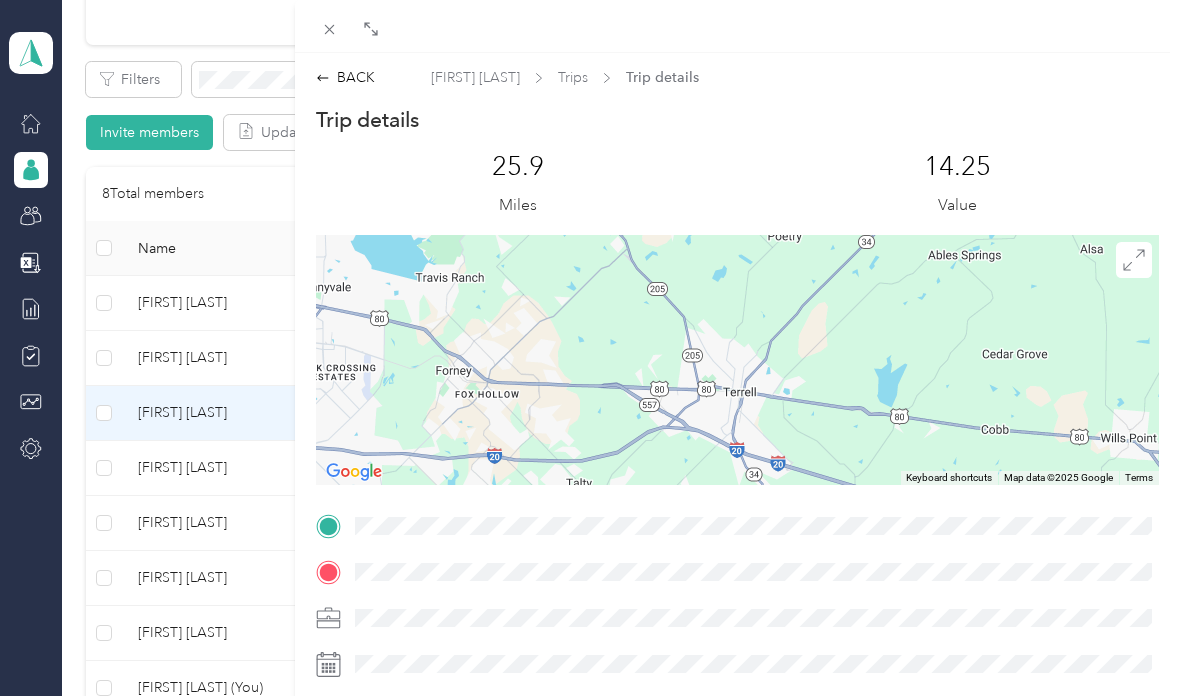 click on "BACK [FIRST] [LAST] Trips Trip details Trip details This trip cannot be edited because it is either under review, approved, or paid. Contact your Team Manager to edit it. [DISTANCE] Miles [VALUE] Value To navigate the map with touch gestures double-tap and hold your finger on the map, then drag the map. ← Move left → Move right ↑ Move up ↓ Move down + Zoom in - Zoom out Home Jump left by 75% End Jump right by 75% Page Up Jump up by 75% Page Down Jump down by 75% Use two fingers to move the map Keyboard shortcuts Map Data Map data ©2025 Google Map data ©2025 Google [DISTANCE] km Click to toggle between metric and imperial units Terms Report a map error TO" at bounding box center [590, 348] 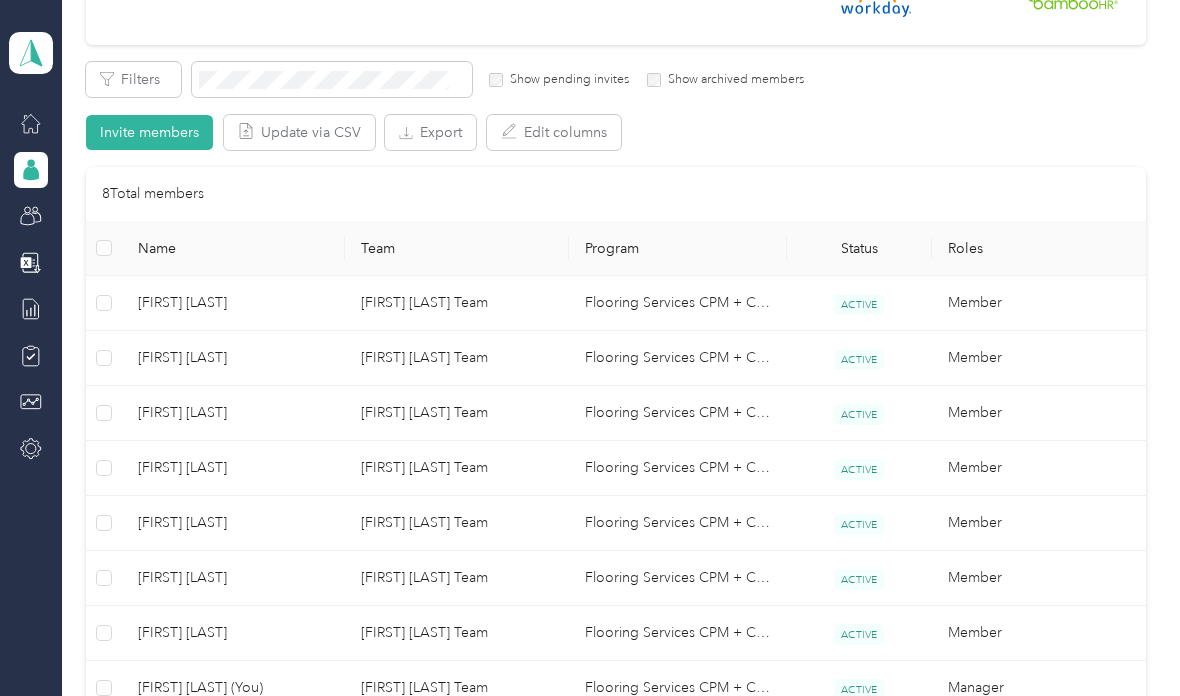 click on "[FIRST] [LAST]" at bounding box center (233, 468) 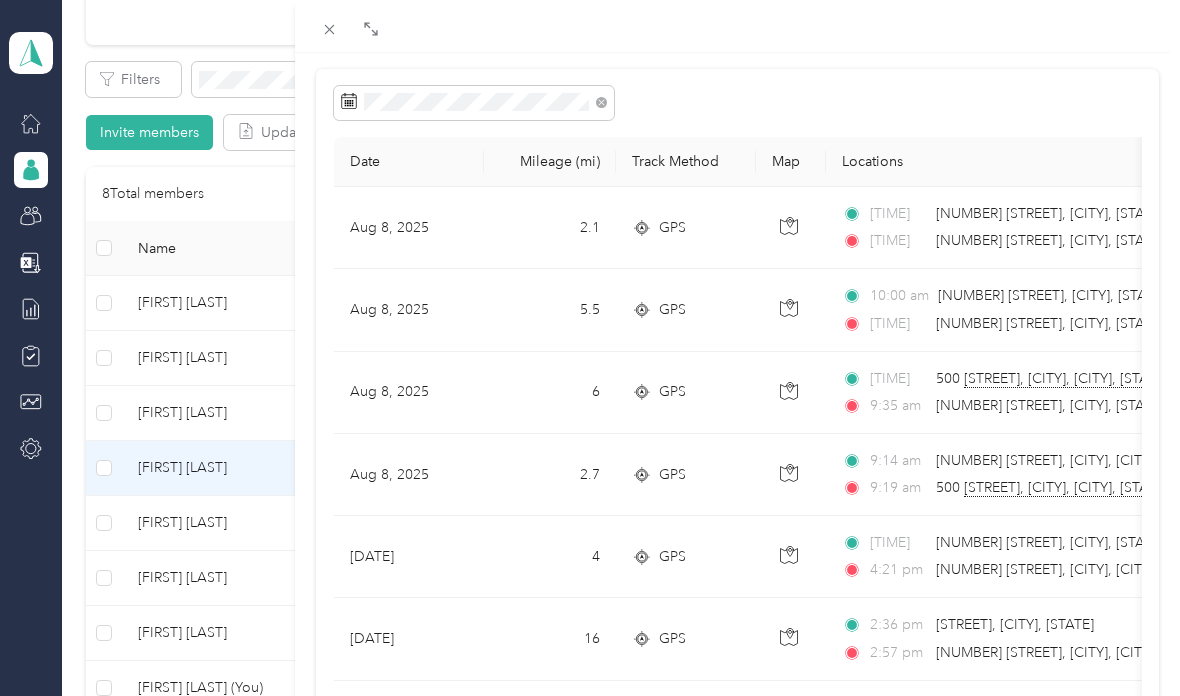 scroll, scrollTop: 142, scrollLeft: 0, axis: vertical 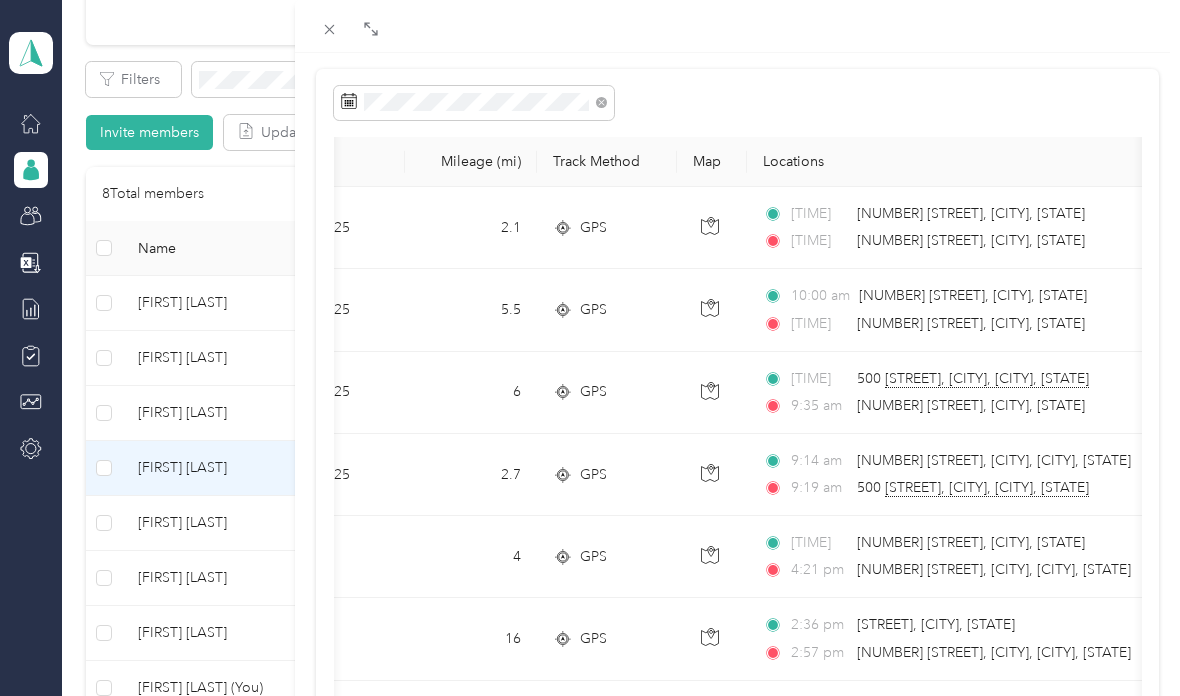 click on "[NUMBER] [STREET], [CITY], [CITY], [STATE]" at bounding box center [973, 488] 